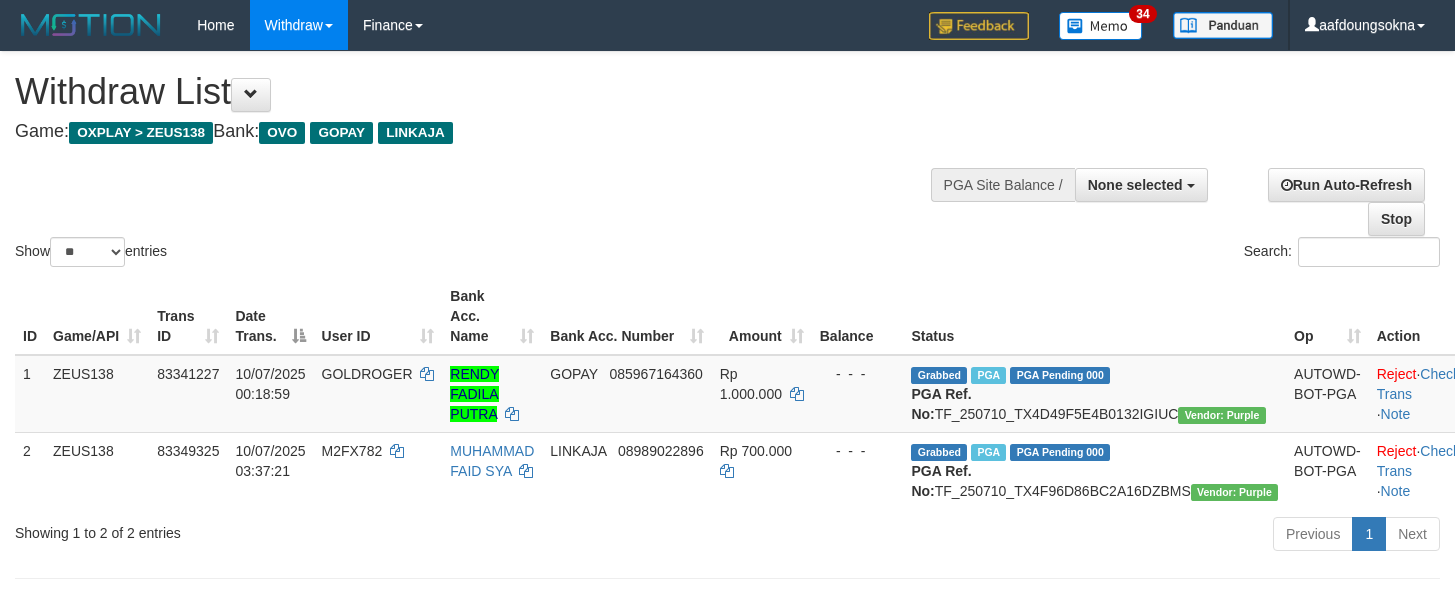 scroll, scrollTop: 62, scrollLeft: 0, axis: vertical 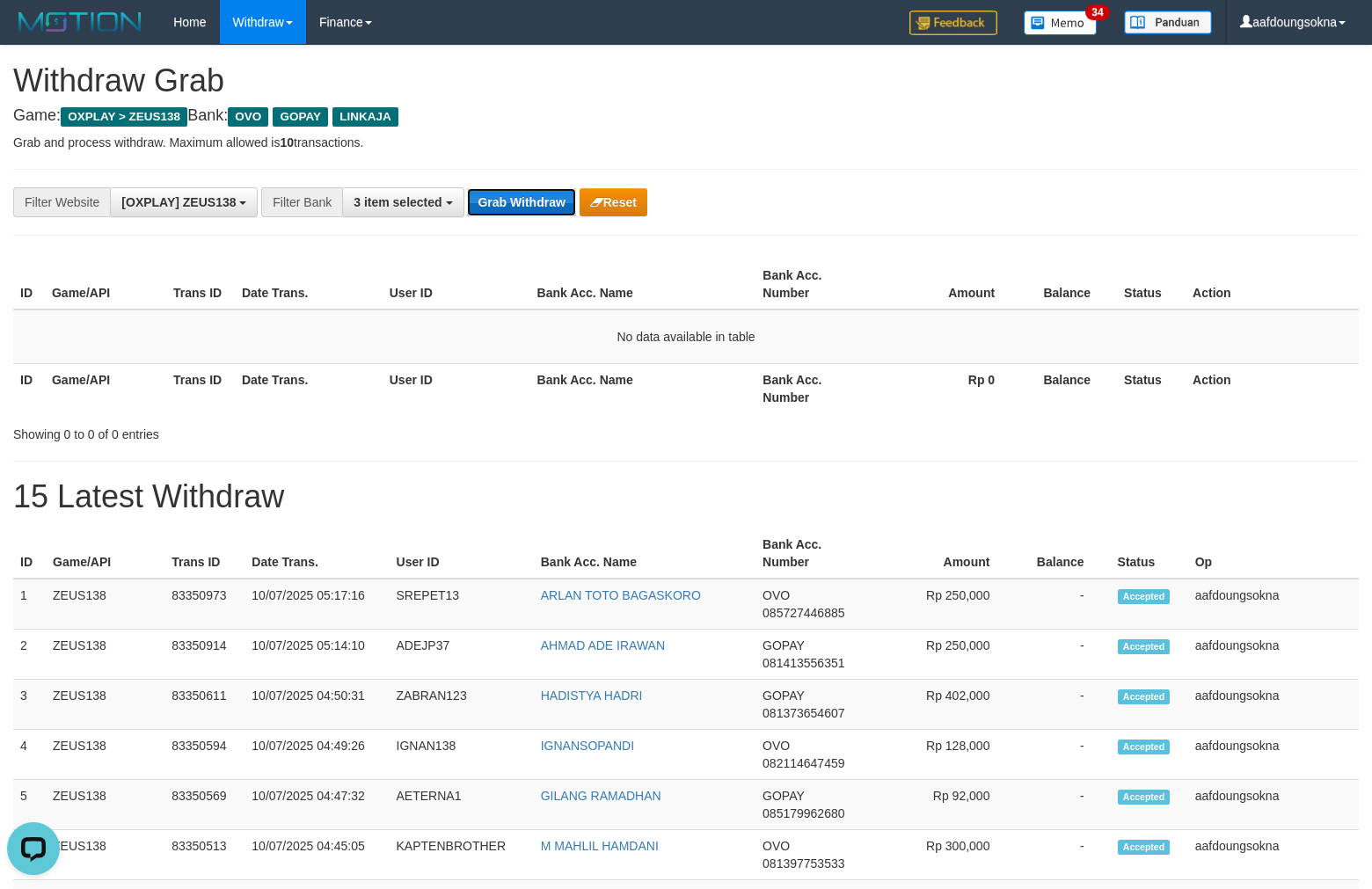 click on "Grab Withdraw" at bounding box center (521, 202) 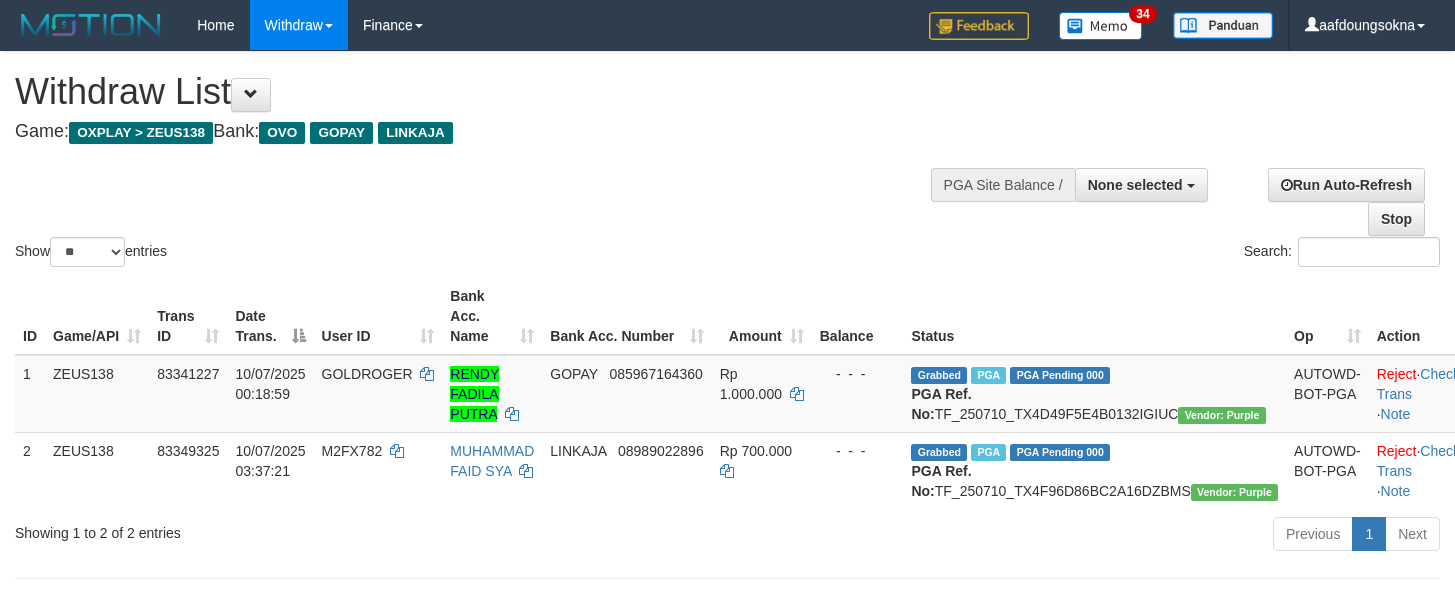 scroll, scrollTop: 62, scrollLeft: 0, axis: vertical 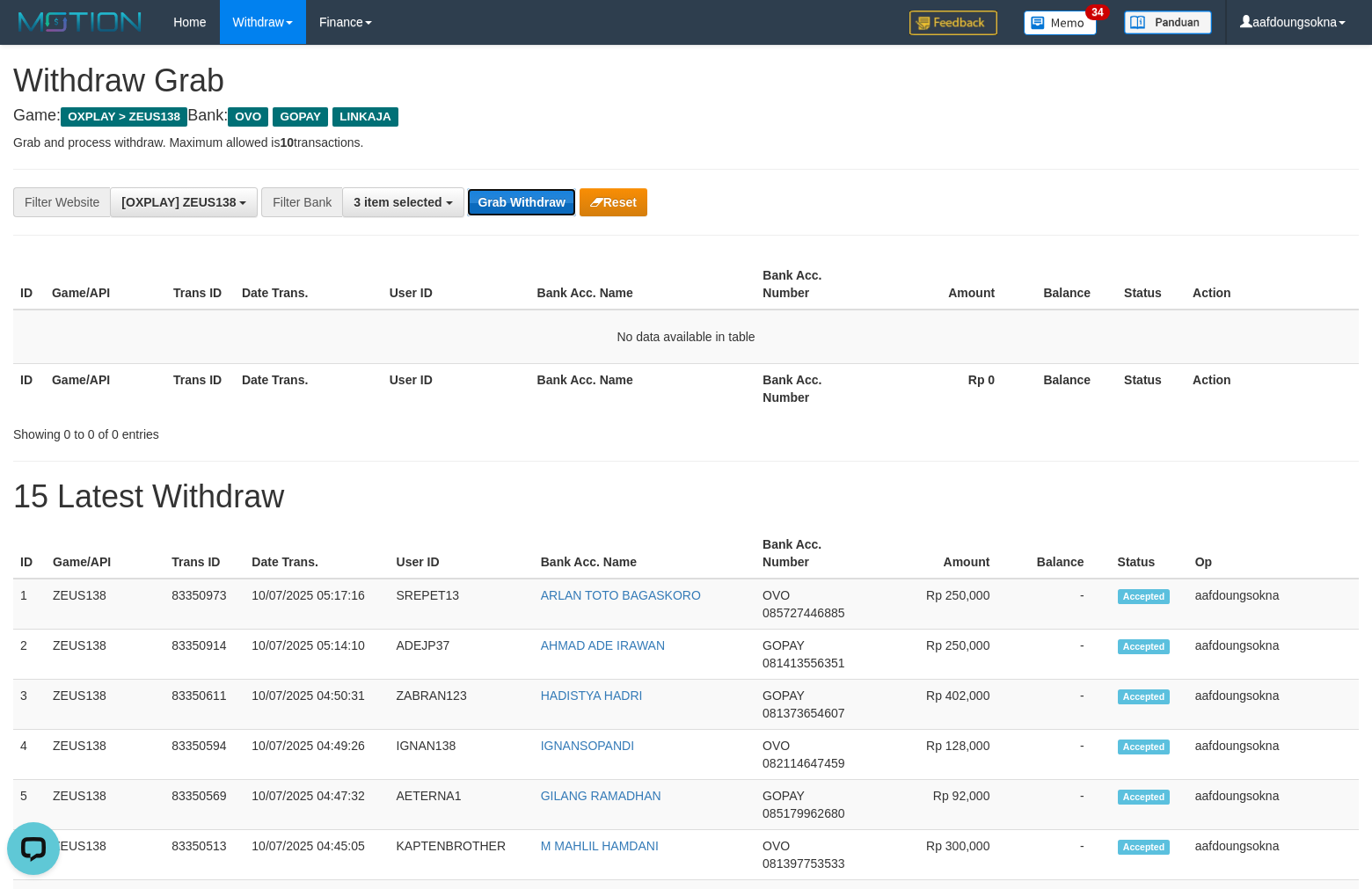 click on "Grab Withdraw" at bounding box center [521, 202] 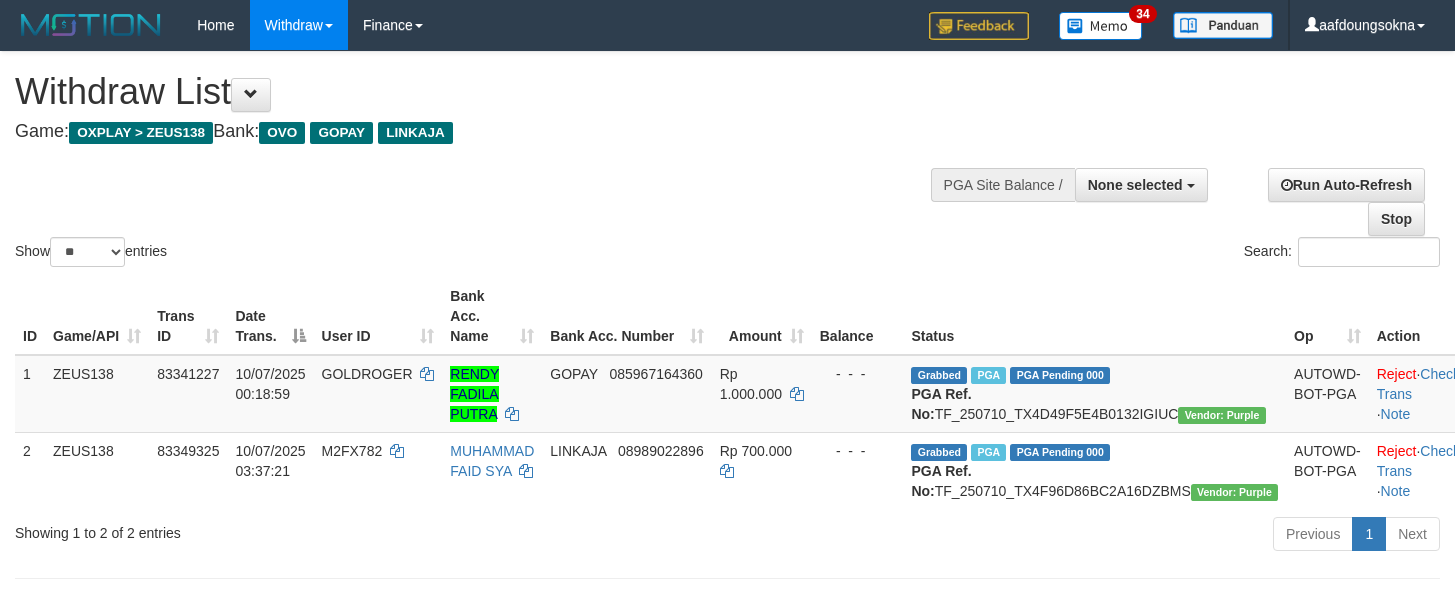 scroll, scrollTop: 62, scrollLeft: 0, axis: vertical 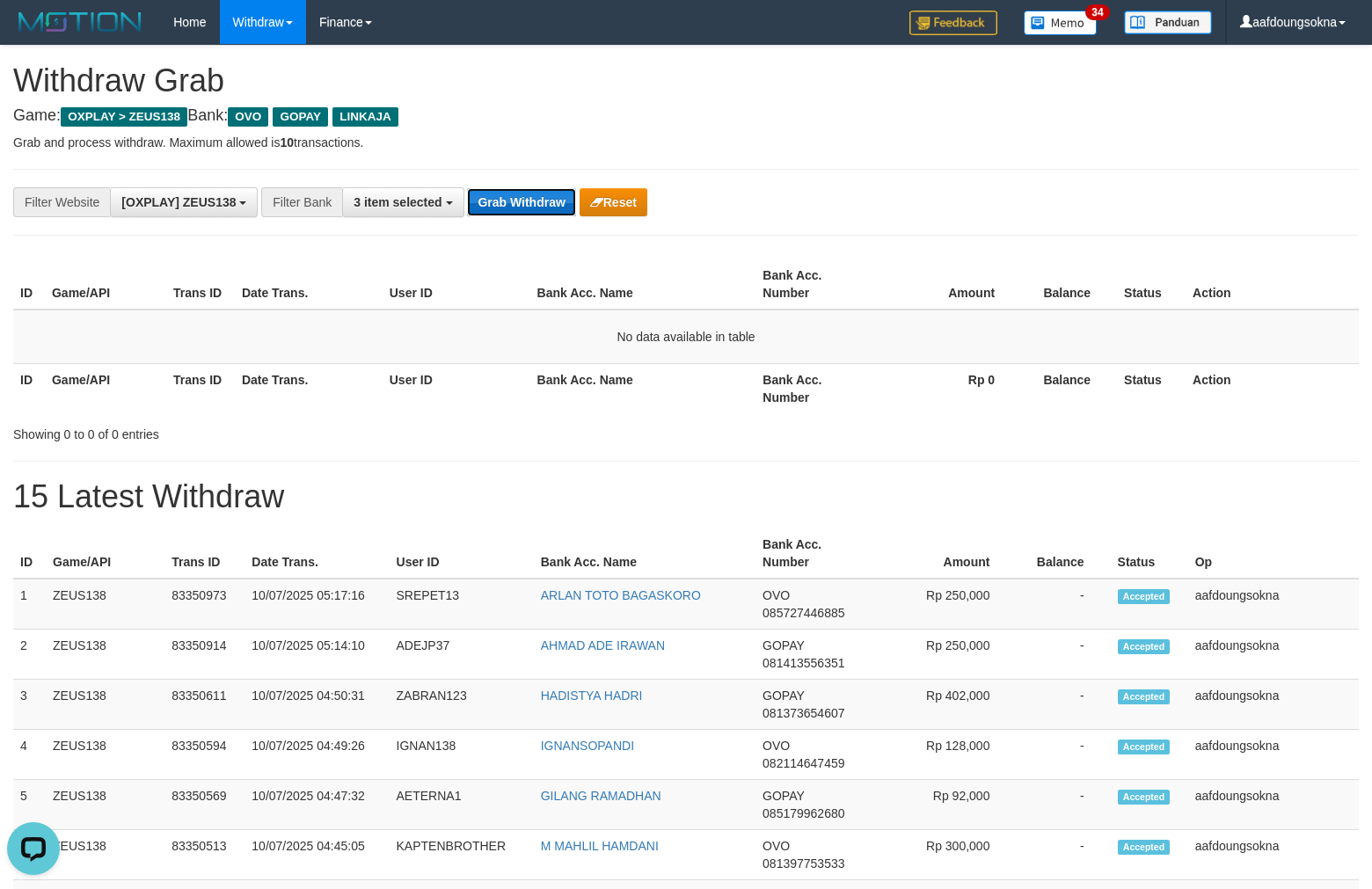 click on "Grab Withdraw" at bounding box center [521, 202] 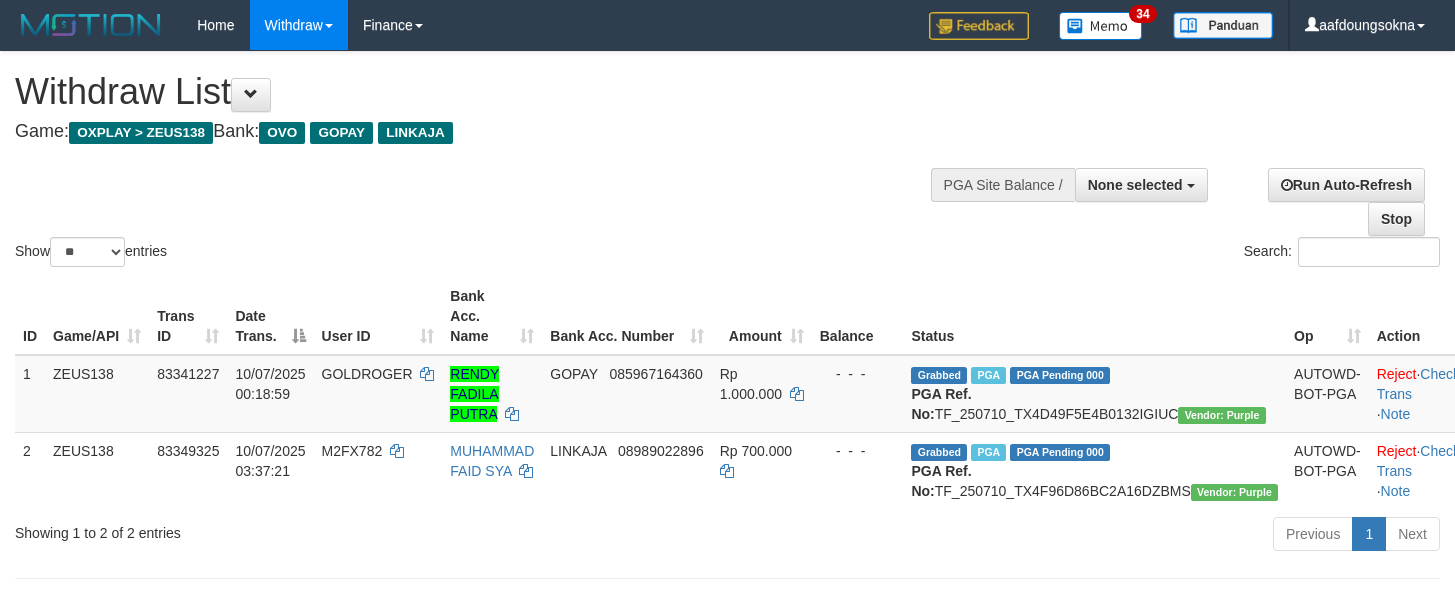 scroll, scrollTop: 62, scrollLeft: 0, axis: vertical 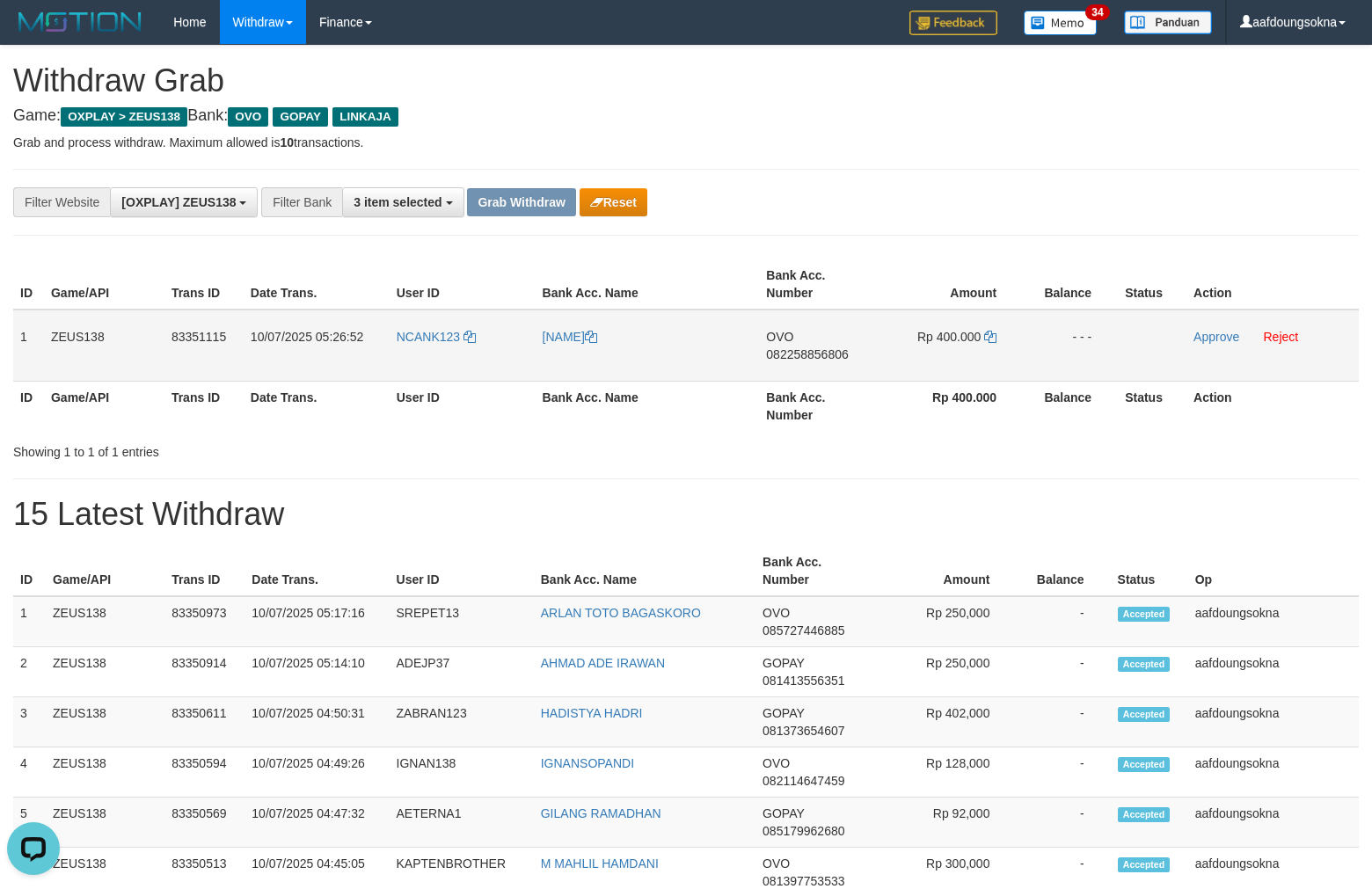 click on "NCANK123" at bounding box center [463, 346] 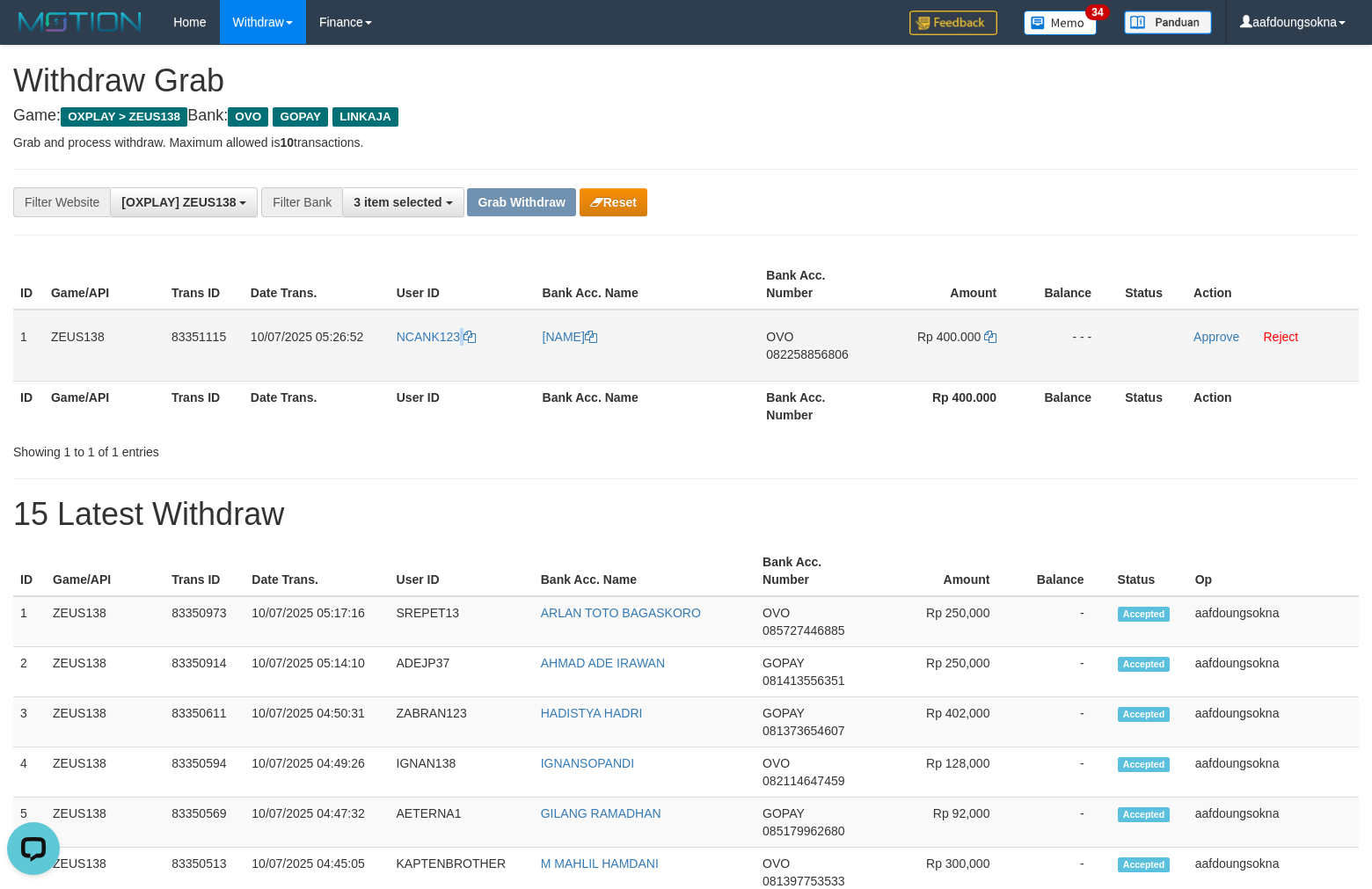 copy 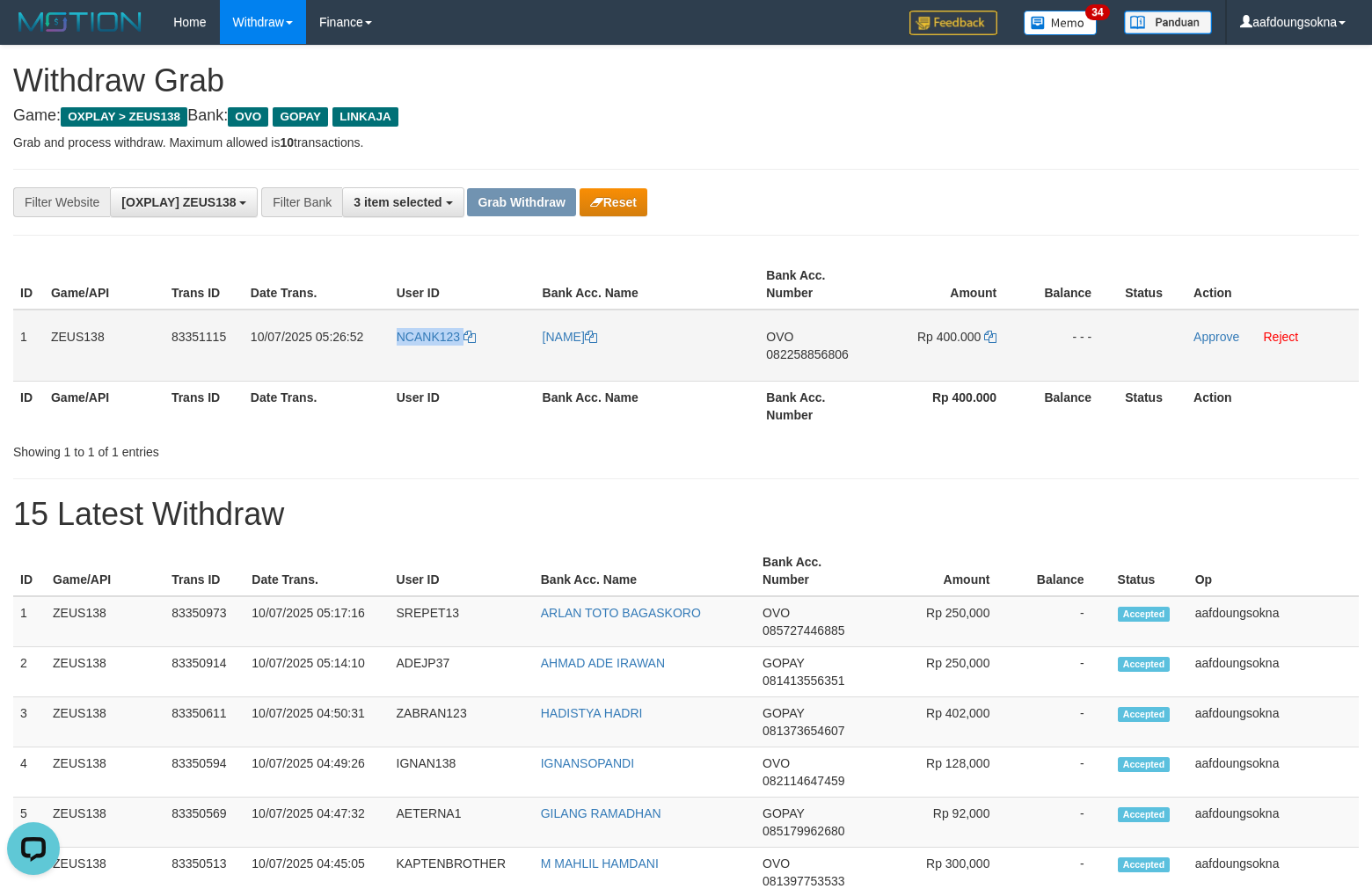 copy on "NCANK123" 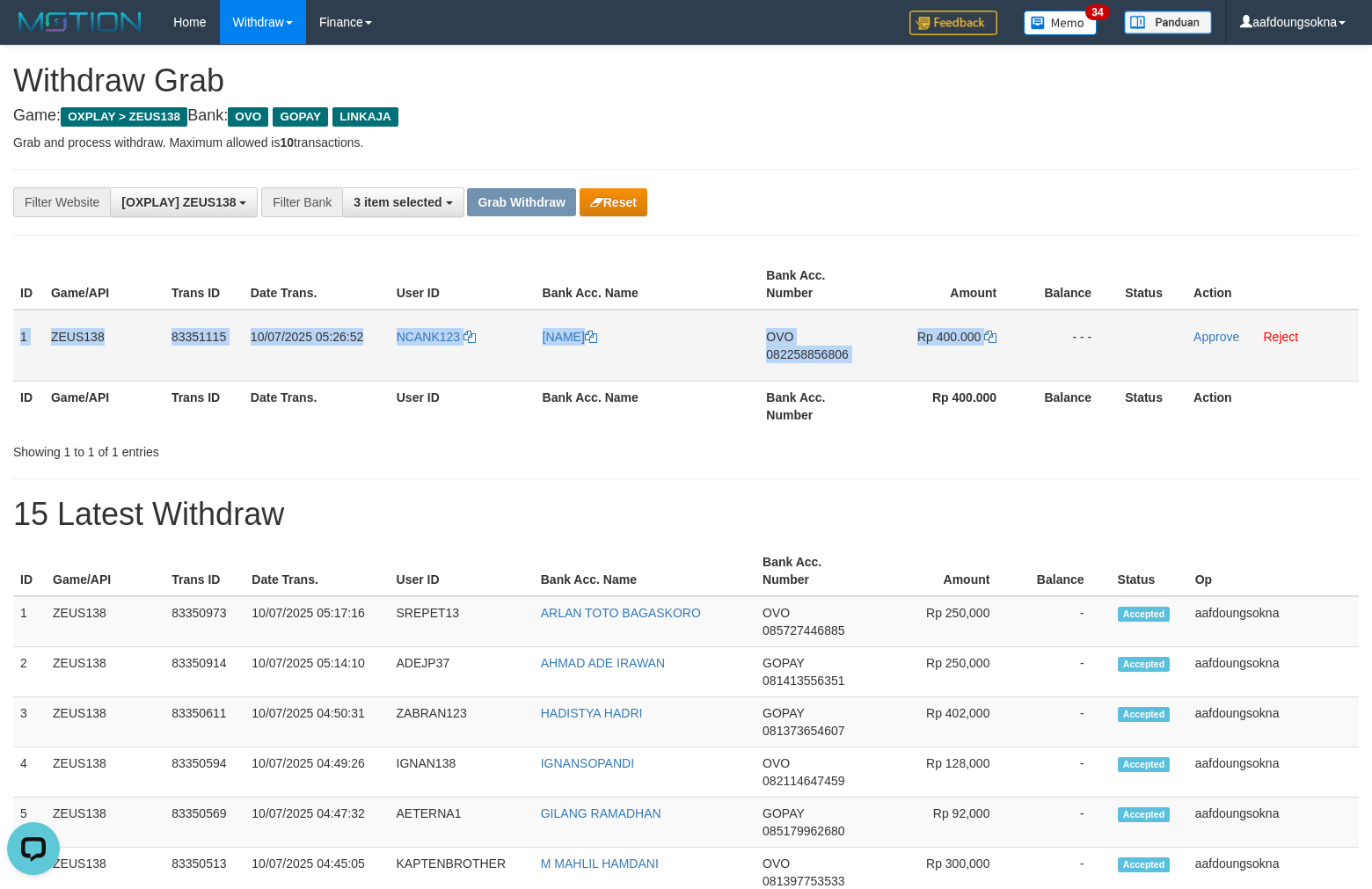 copy on "1
ZEUS138
83351115
10/07/2025 05:26:52
NCANK123
AHMAD ROHIM
OVO
082258856806
Rp 400.000" 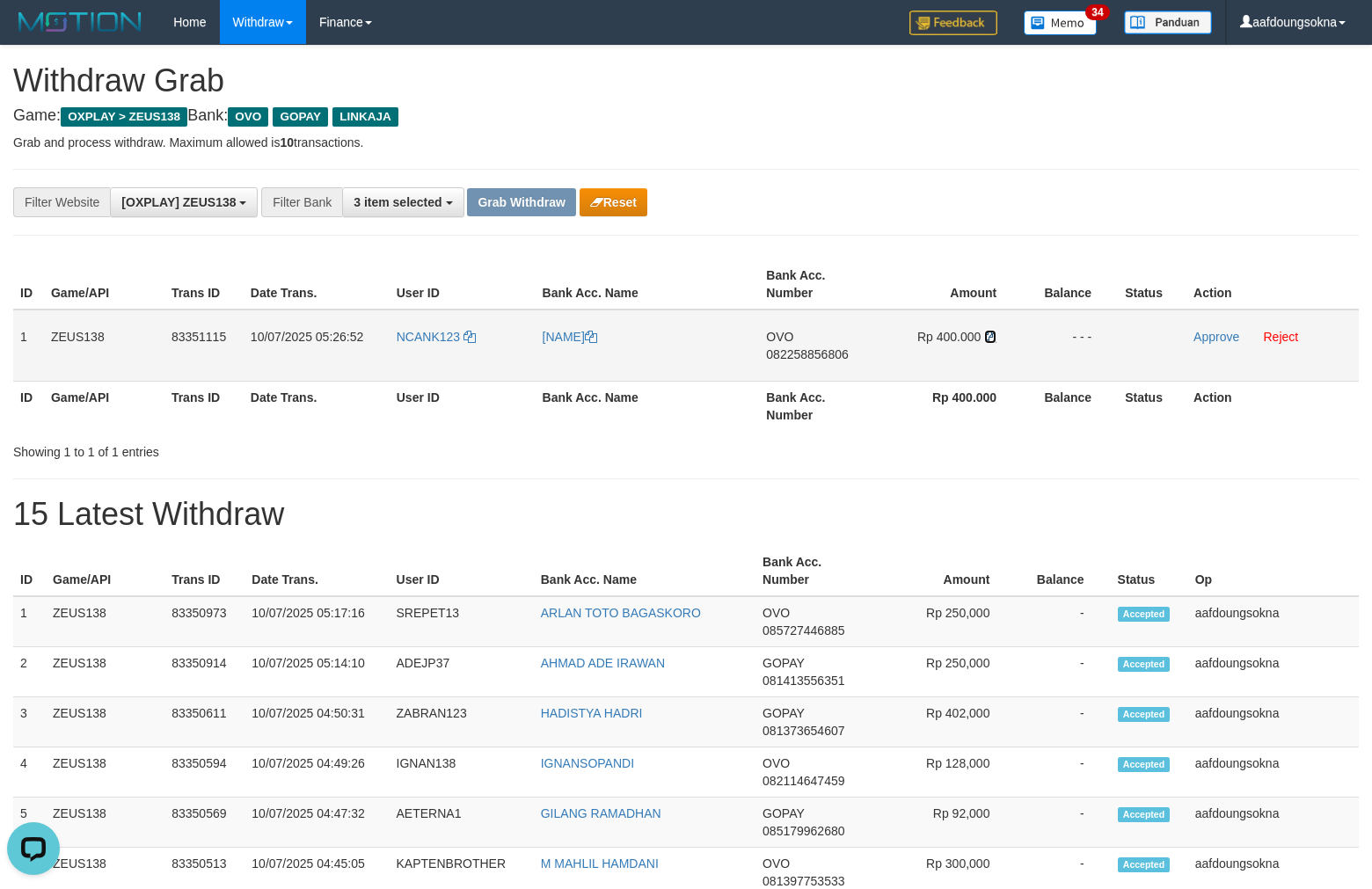 click at bounding box center [591, 337] 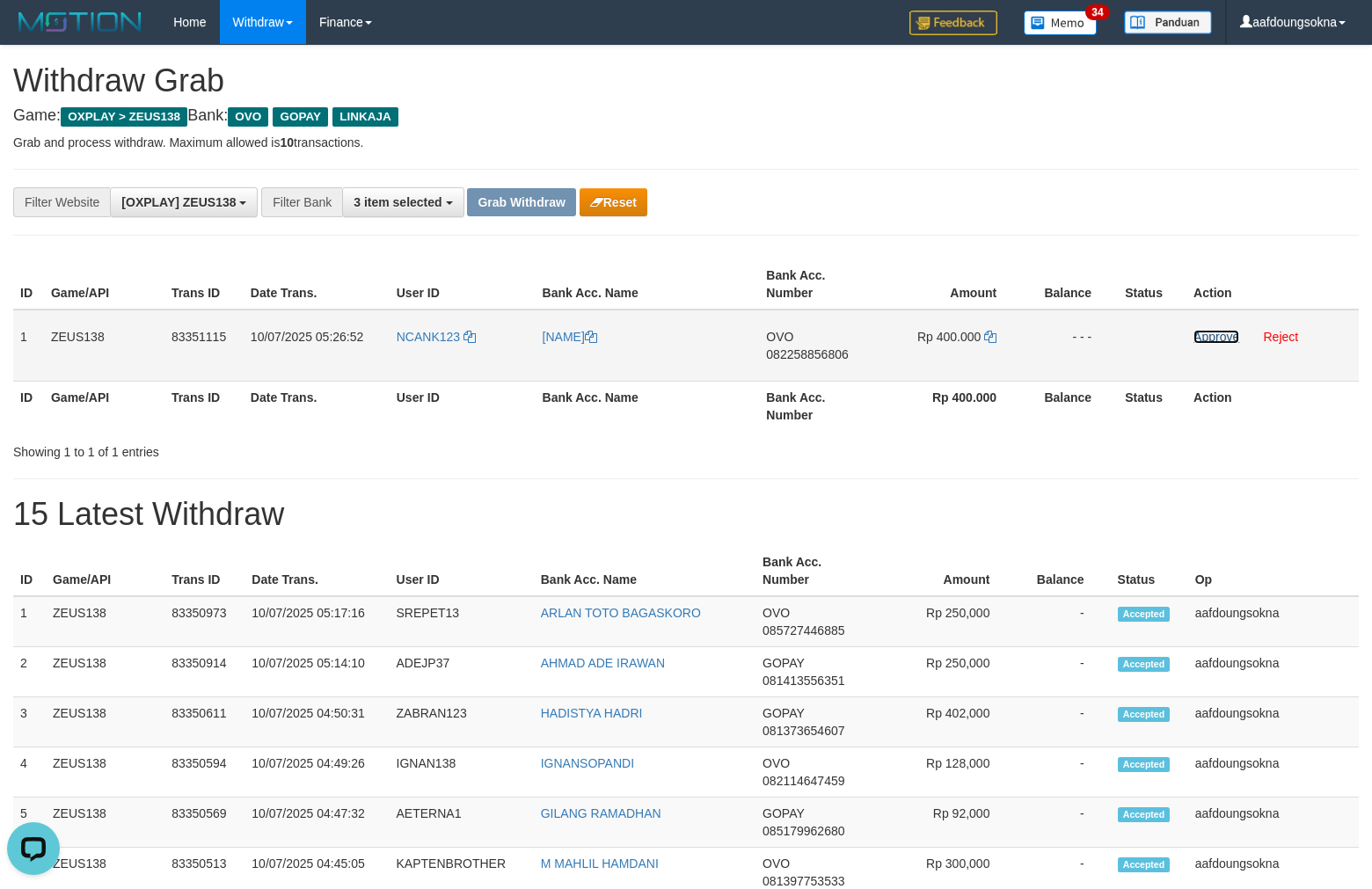 click on "Approve" at bounding box center (1216, 337) 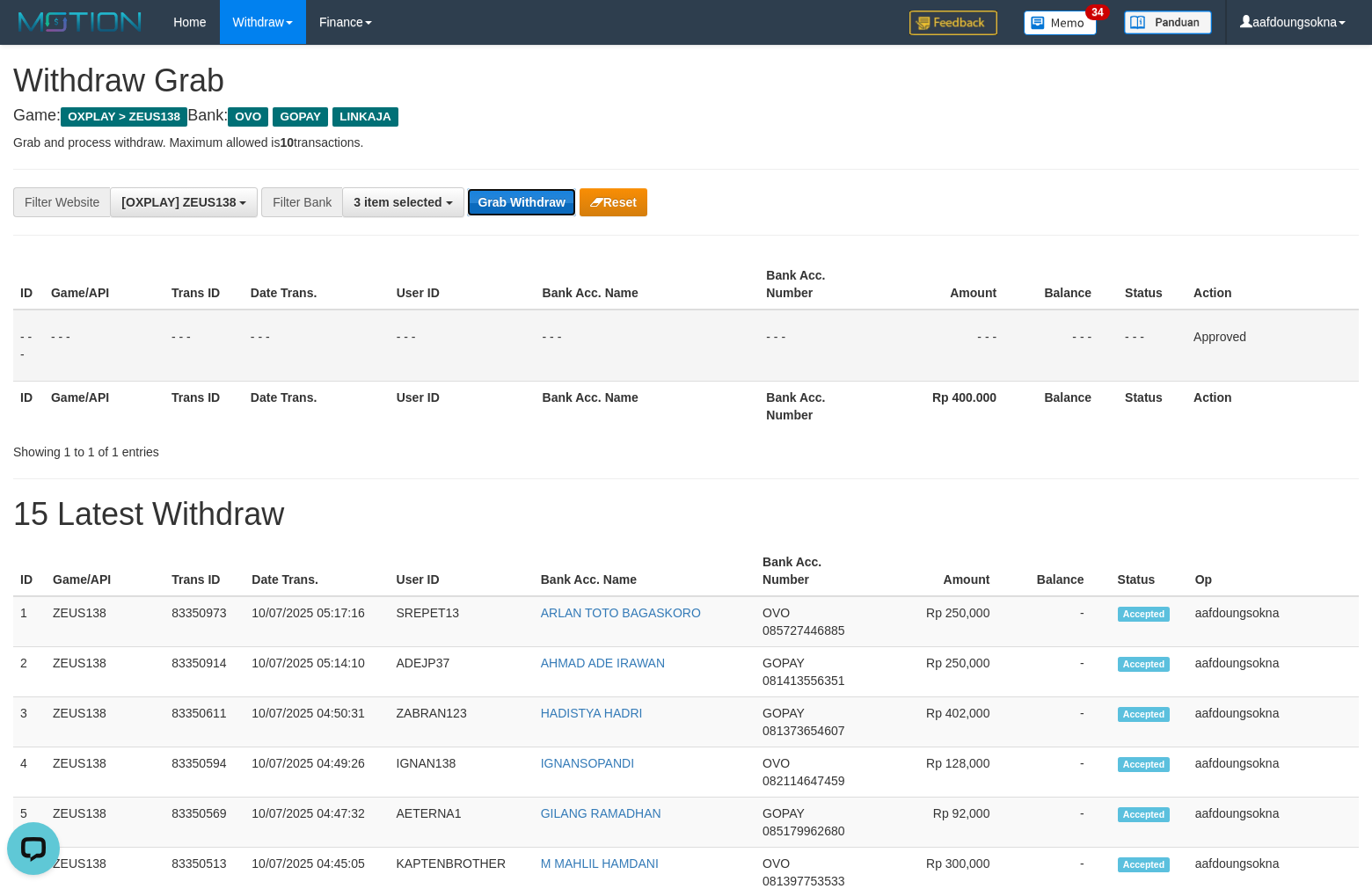 click on "Grab Withdraw" at bounding box center (521, 202) 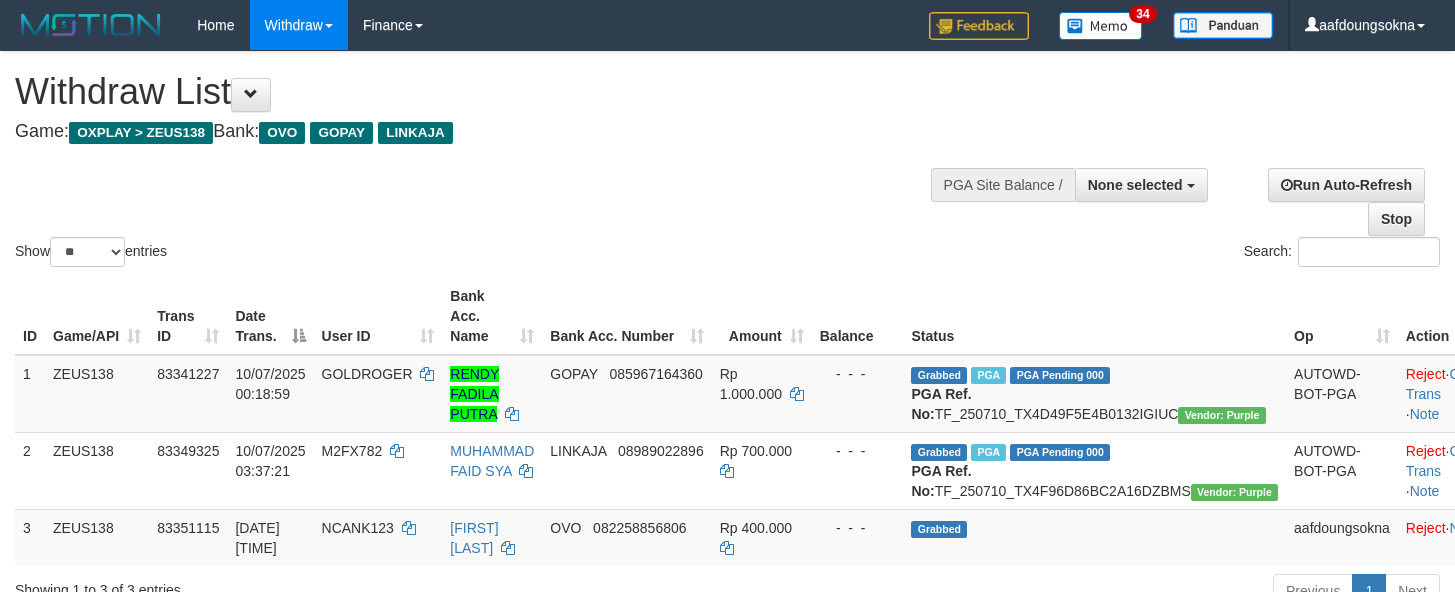scroll, scrollTop: 62, scrollLeft: 0, axis: vertical 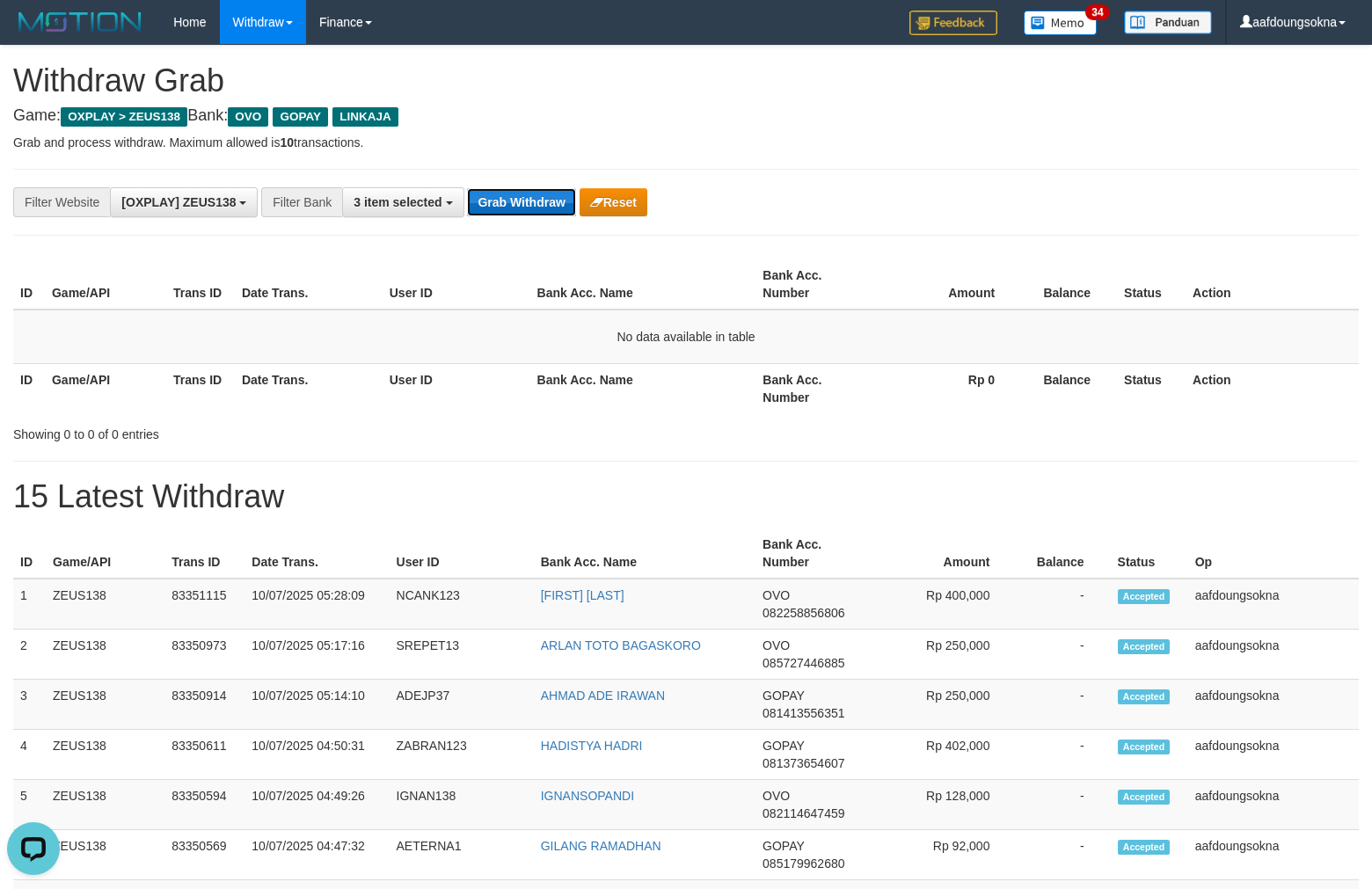 click on "Grab Withdraw" at bounding box center [521, 202] 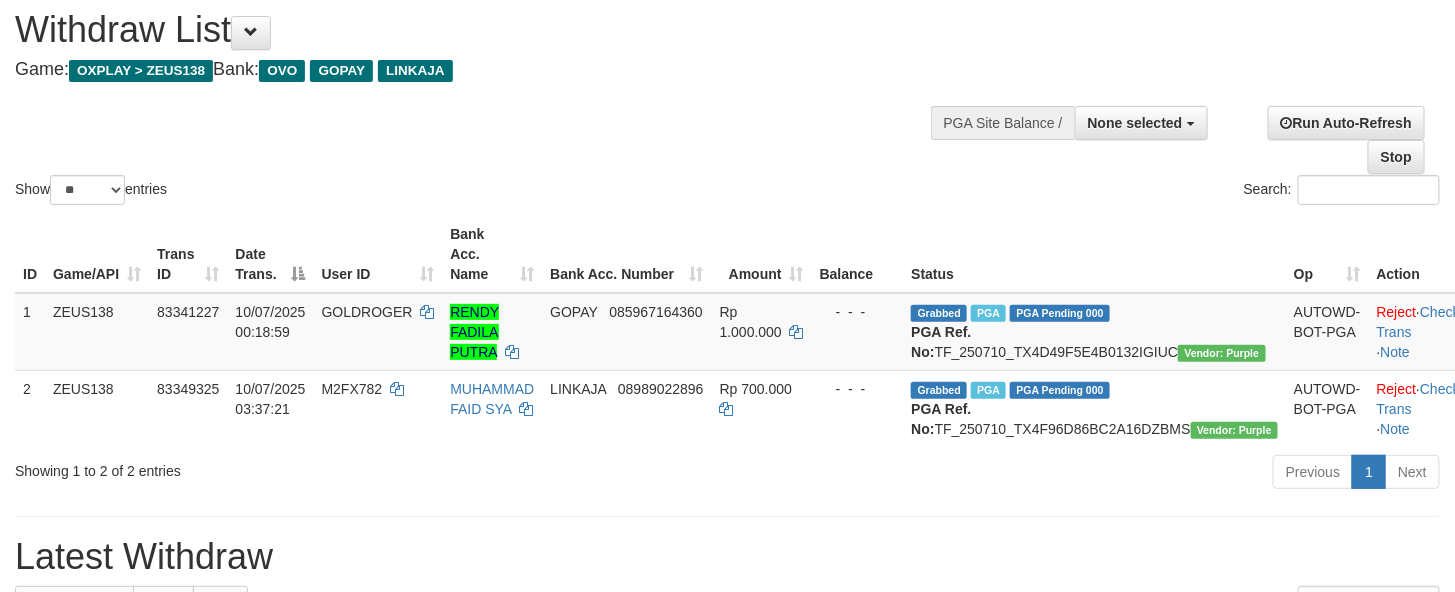 scroll, scrollTop: 62, scrollLeft: 0, axis: vertical 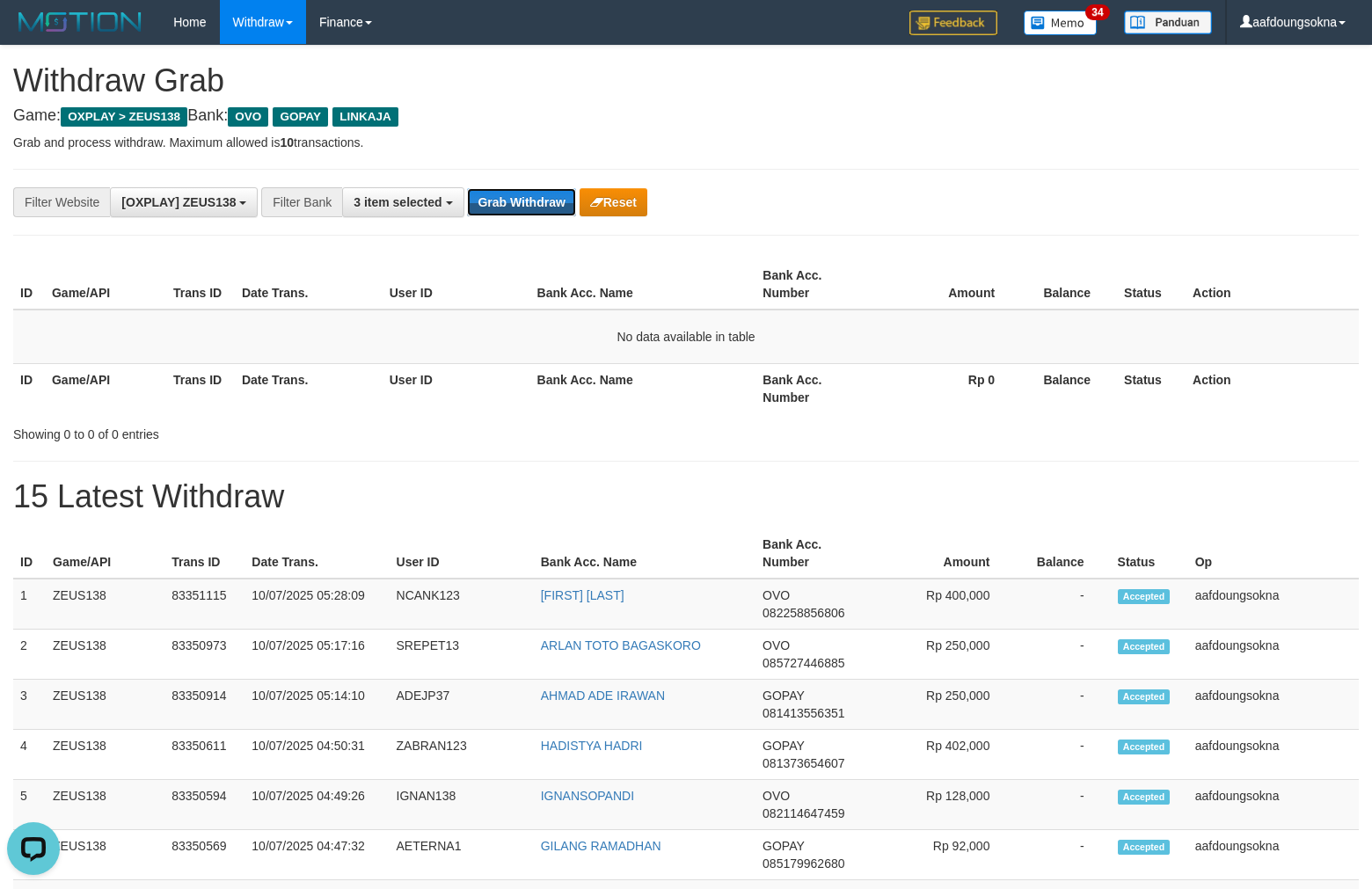 drag, startPoint x: 536, startPoint y: 203, endPoint x: 570, endPoint y: 266, distance: 71.58911 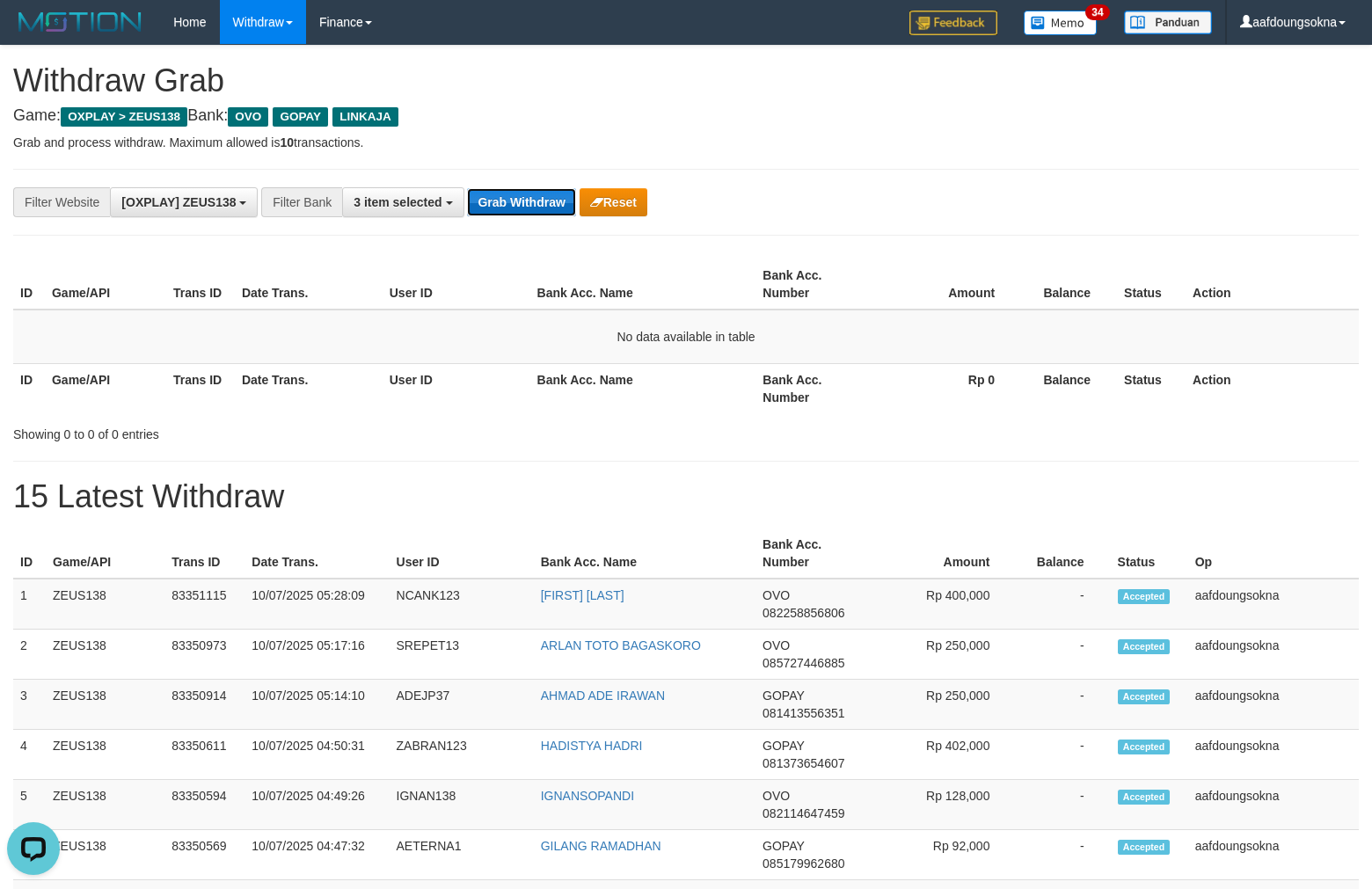 click on "Grab Withdraw" at bounding box center (521, 202) 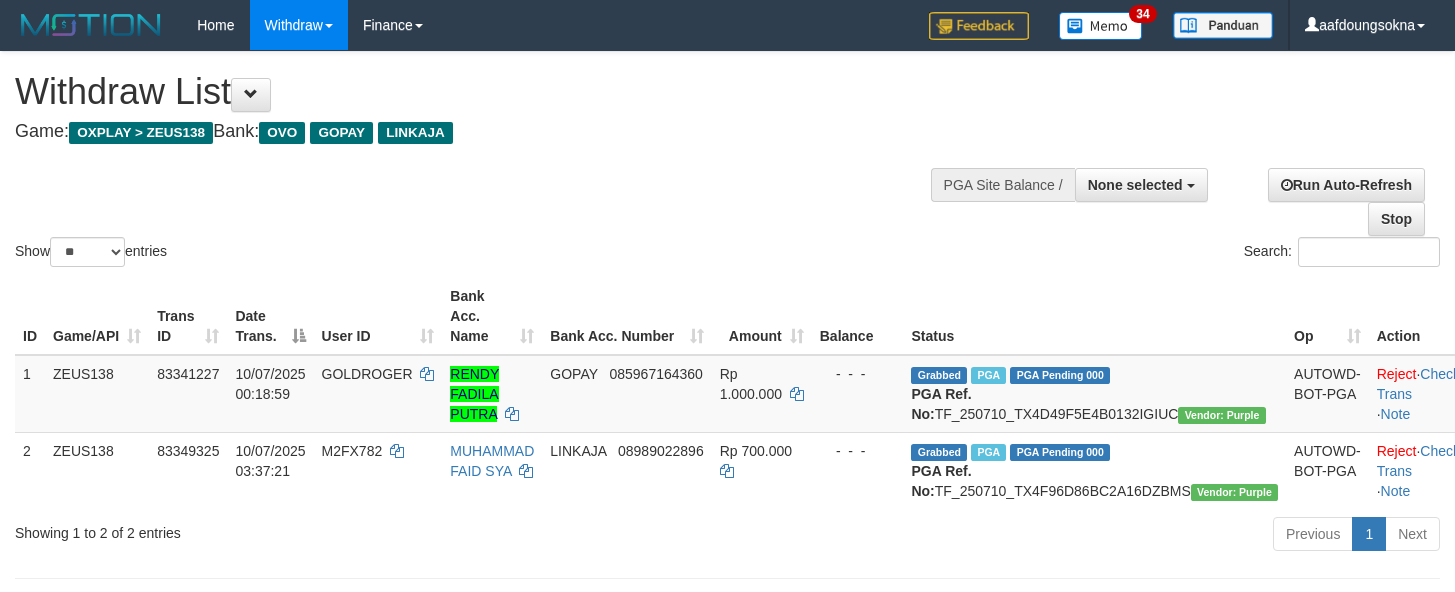 scroll, scrollTop: 62, scrollLeft: 0, axis: vertical 